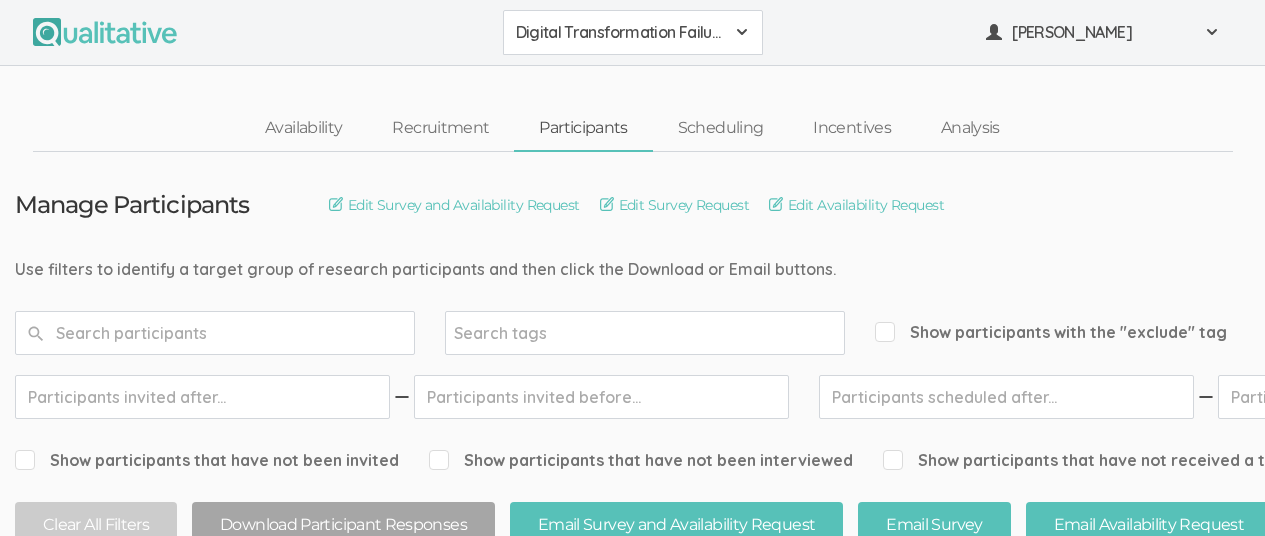 scroll, scrollTop: 0, scrollLeft: 0, axis: both 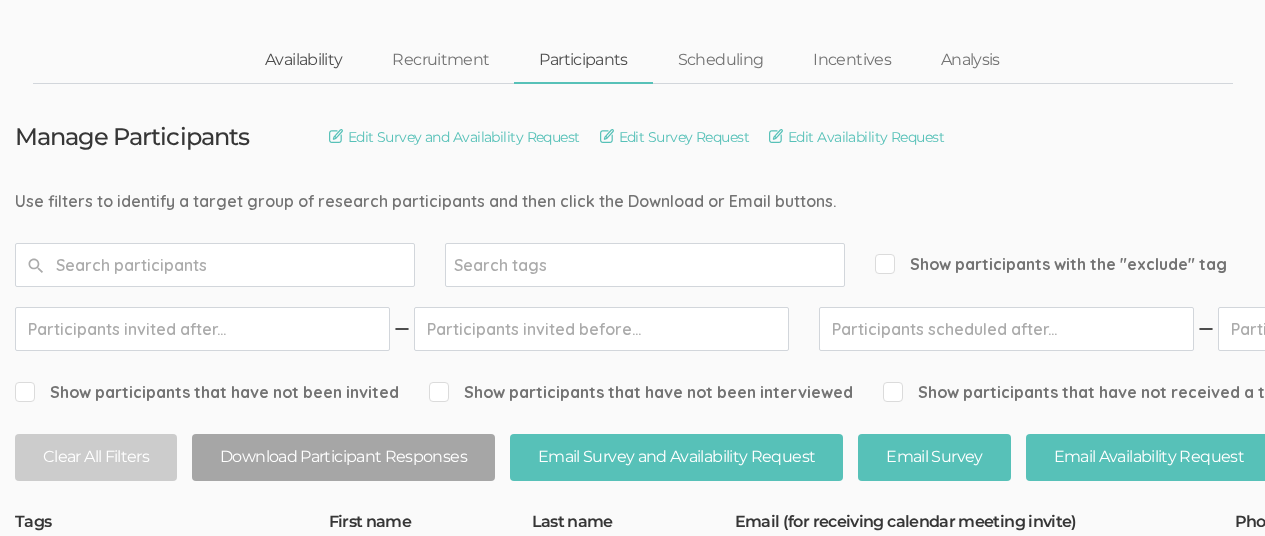 click on "Availability" at bounding box center [303, 60] 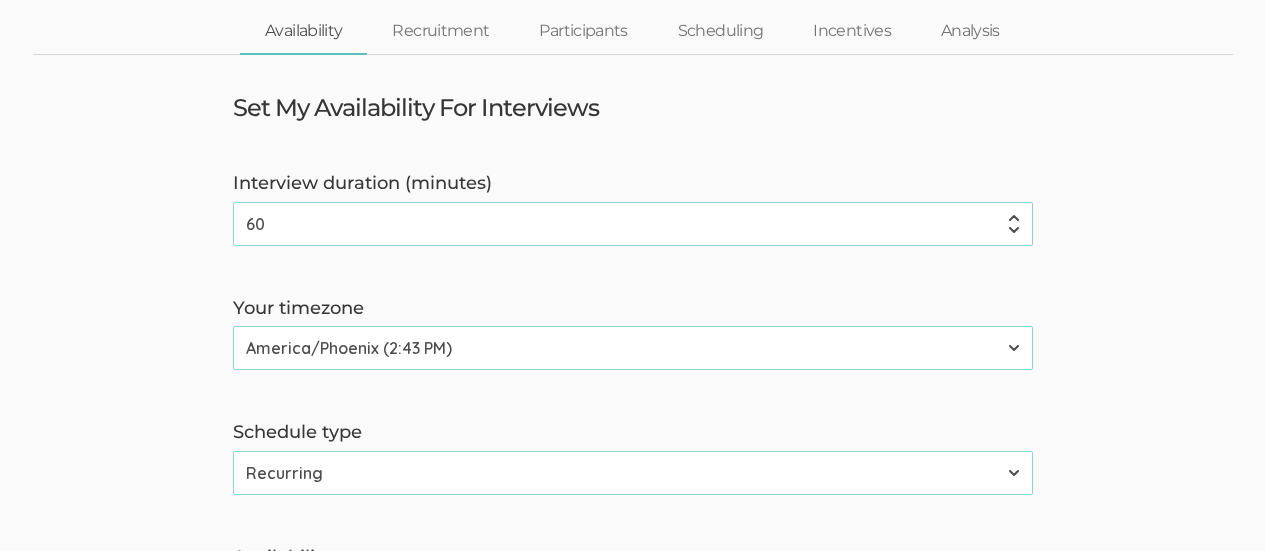 scroll, scrollTop: 0, scrollLeft: 0, axis: both 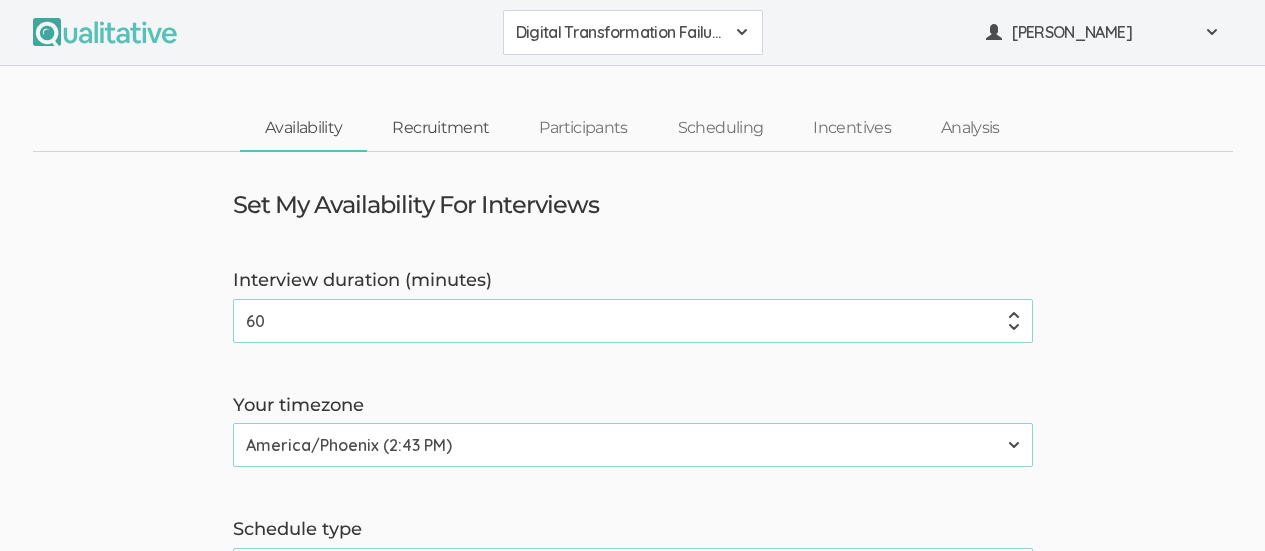 click on "Recruitment" at bounding box center (440, 128) 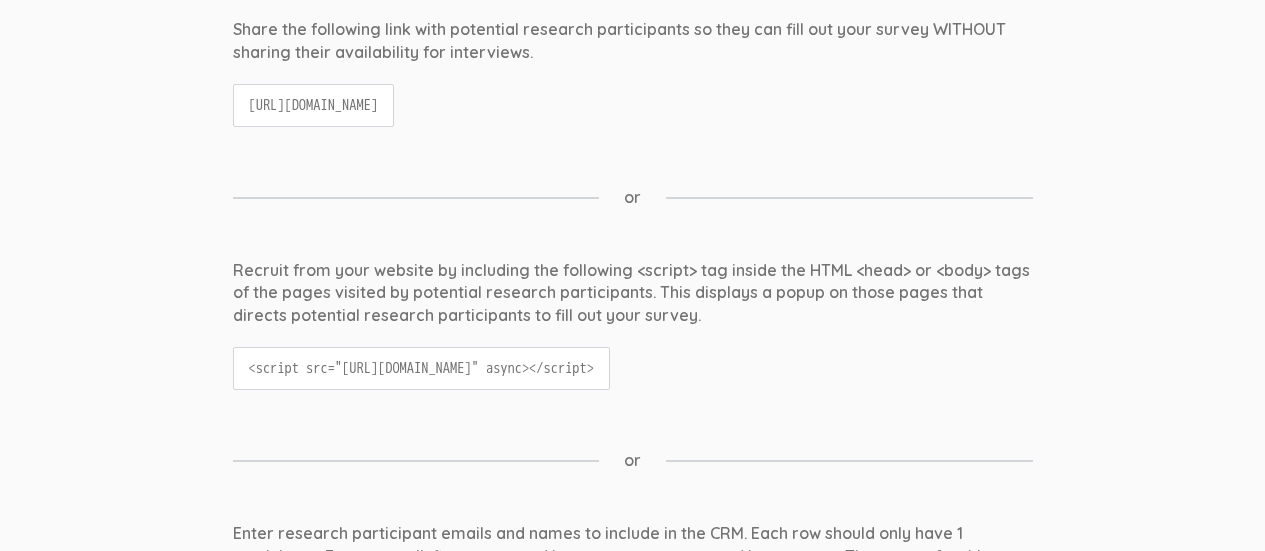 scroll, scrollTop: 400, scrollLeft: 0, axis: vertical 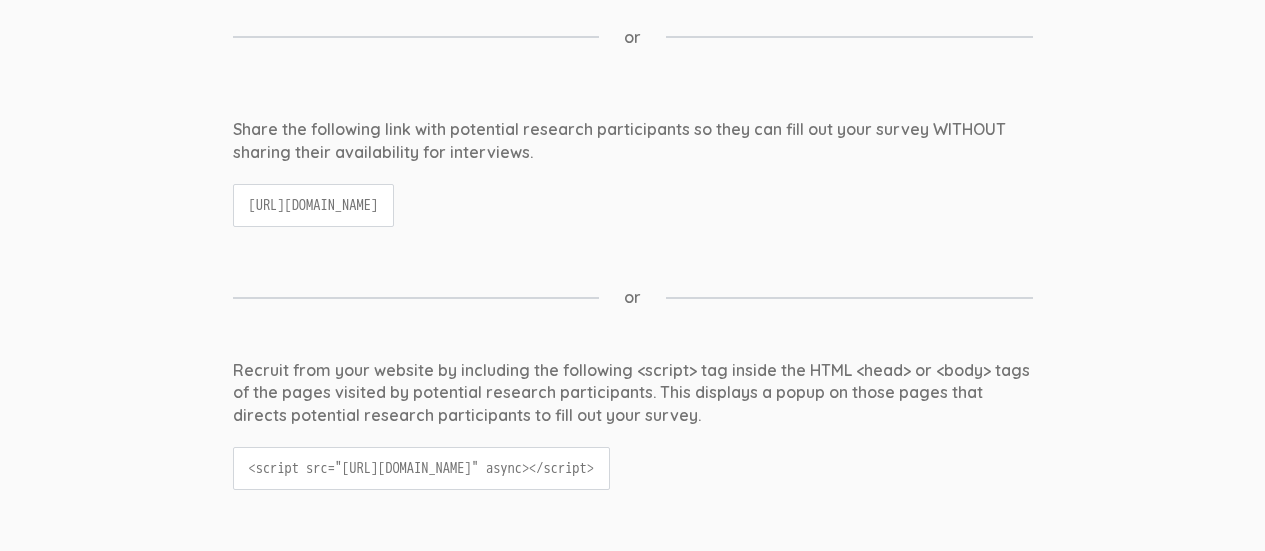 drag, startPoint x: 248, startPoint y: 202, endPoint x: 955, endPoint y: 227, distance: 707.4419 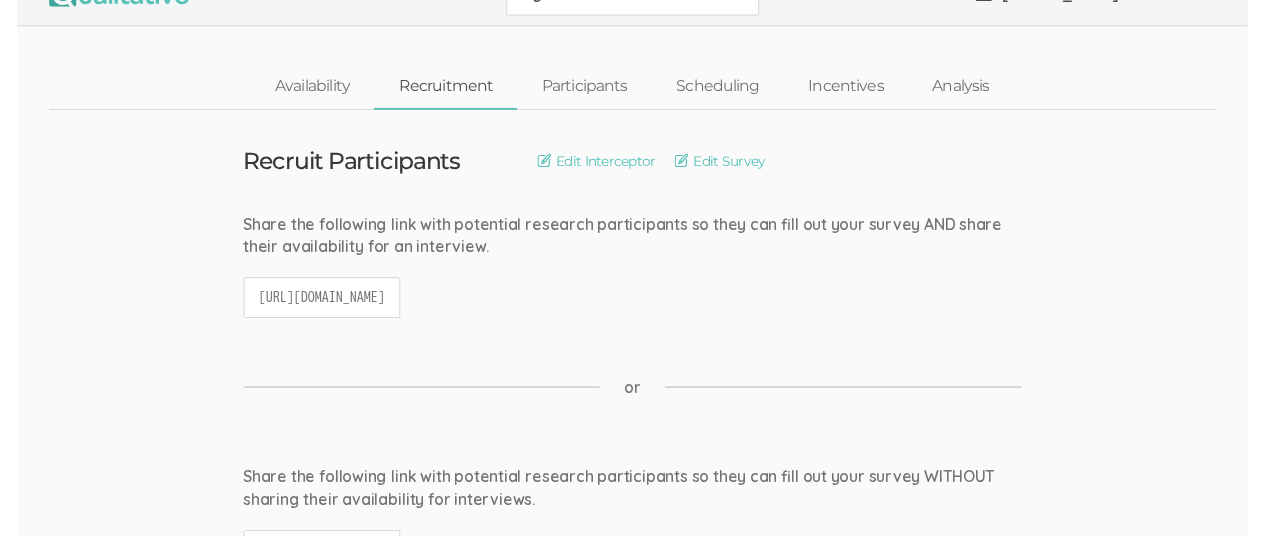 scroll, scrollTop: 0, scrollLeft: 0, axis: both 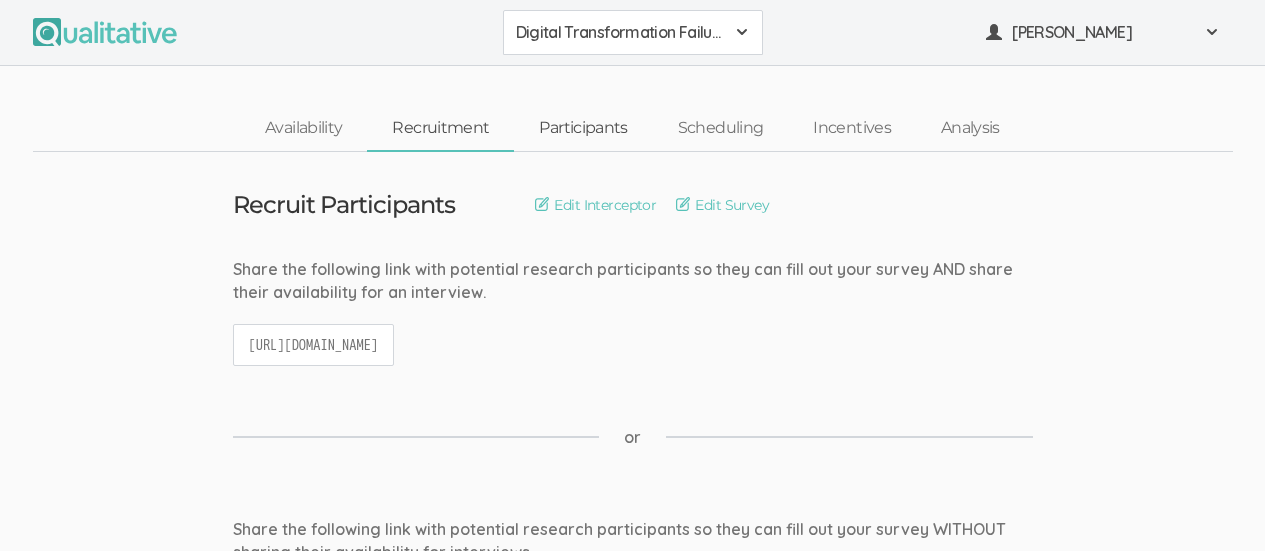 click on "Participants" at bounding box center [583, 128] 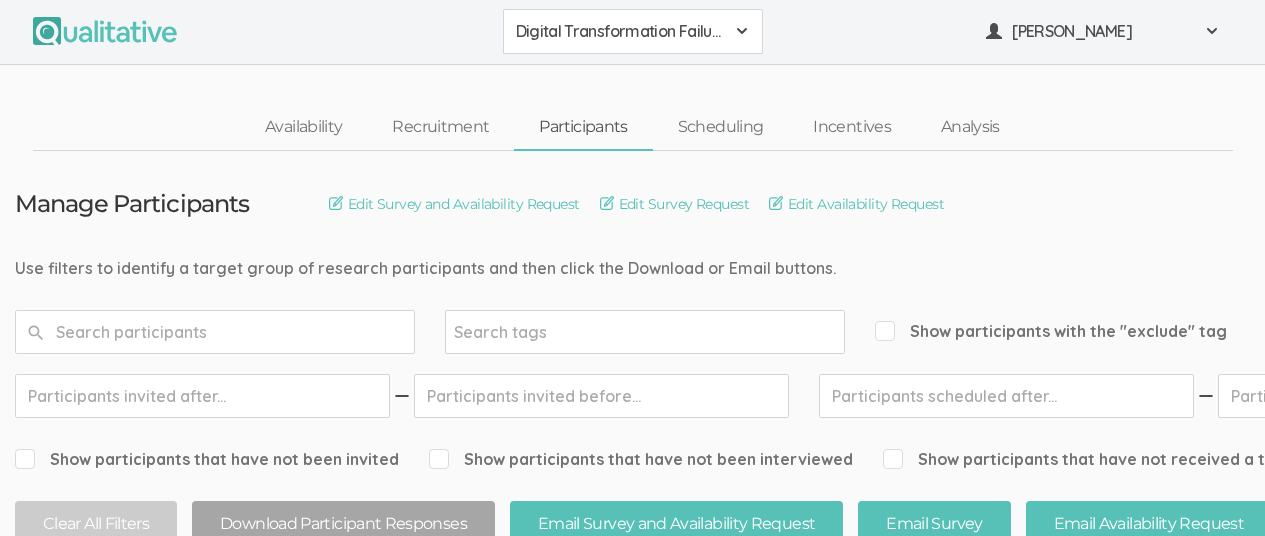 scroll, scrollTop: 0, scrollLeft: 0, axis: both 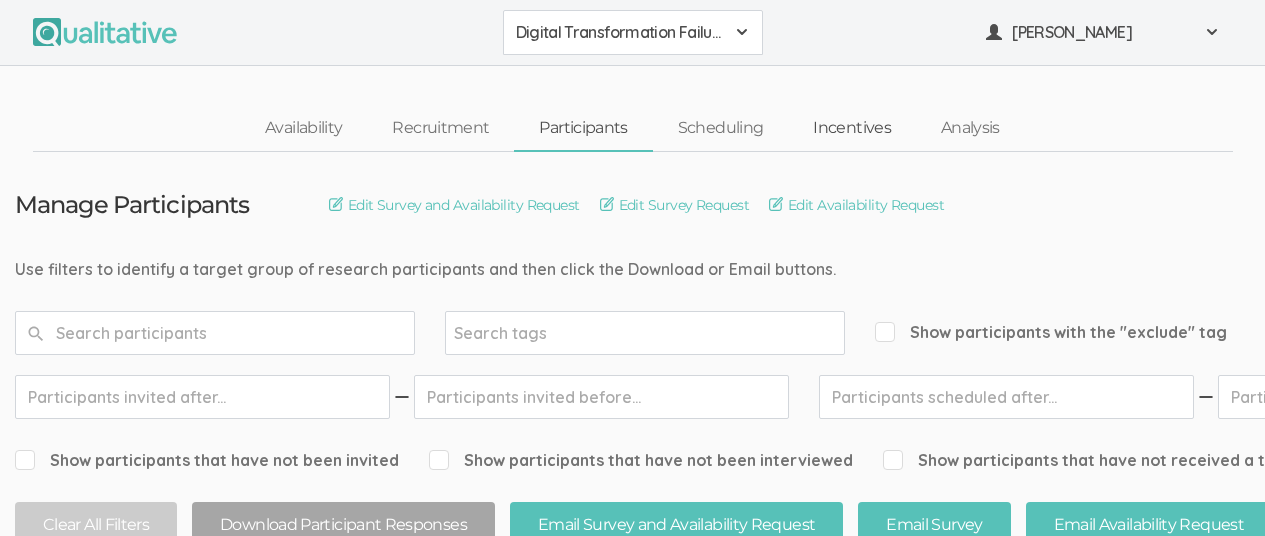 click on "Incentives" at bounding box center (852, 128) 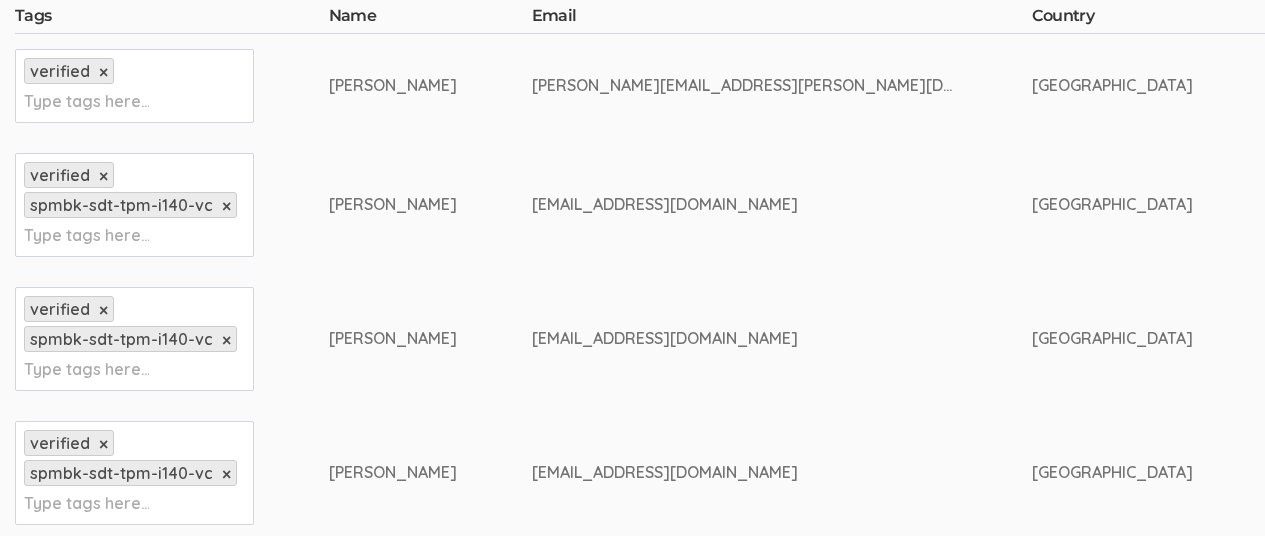scroll, scrollTop: 400, scrollLeft: 0, axis: vertical 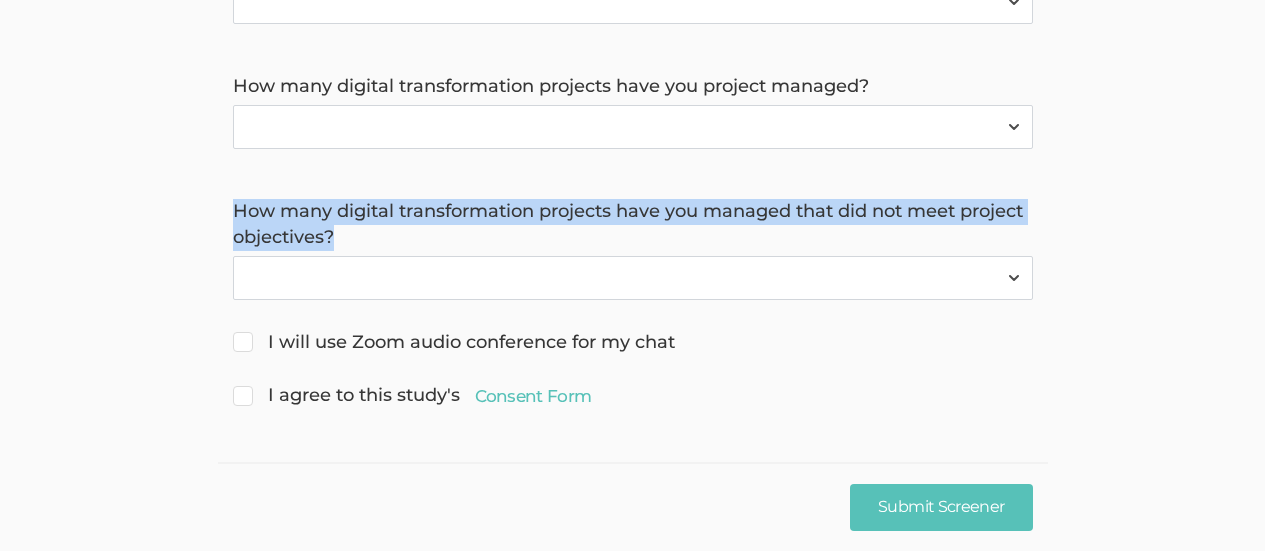 drag, startPoint x: 237, startPoint y: 206, endPoint x: 336, endPoint y: 238, distance: 104.04326 